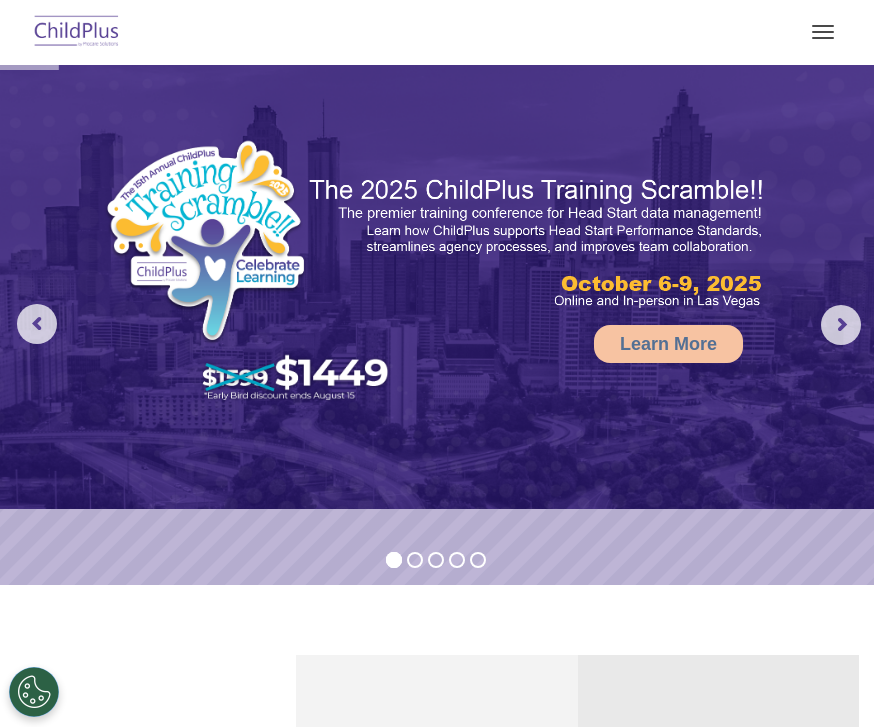 scroll, scrollTop: 0, scrollLeft: 0, axis: both 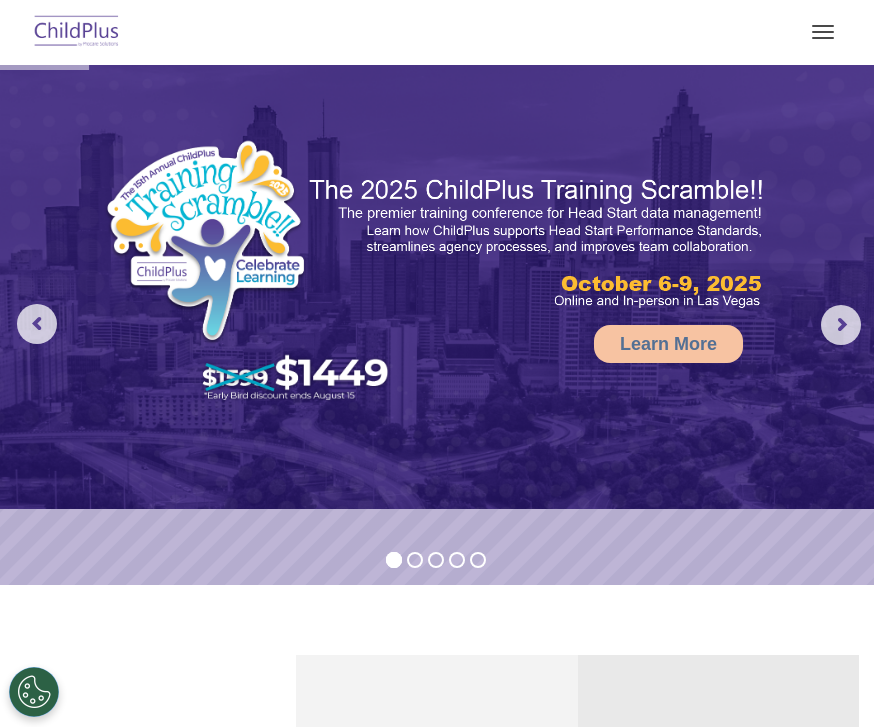 select on "MEDIUM" 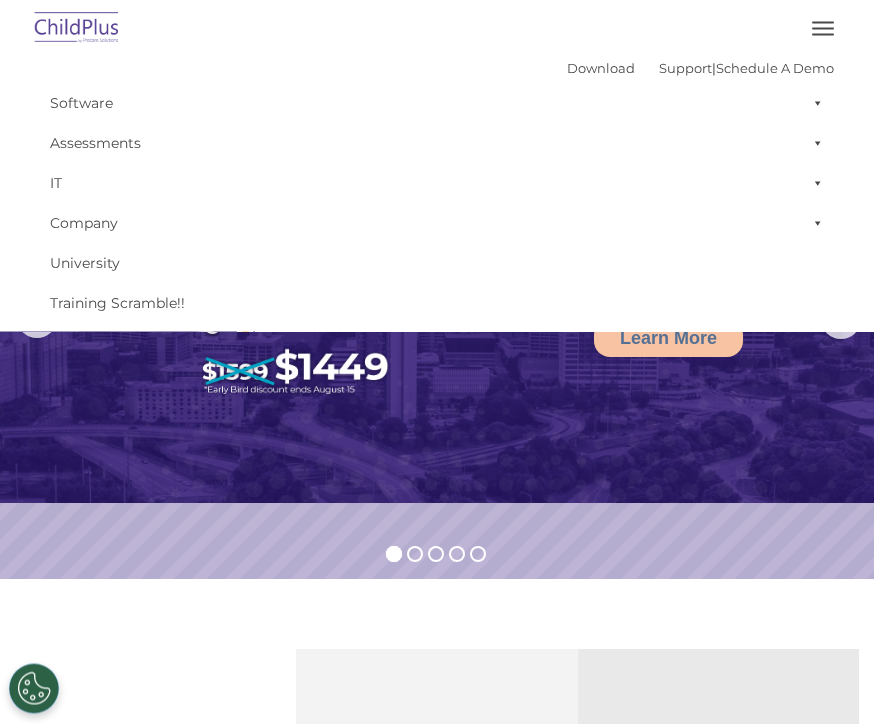 scroll, scrollTop: 0, scrollLeft: 0, axis: both 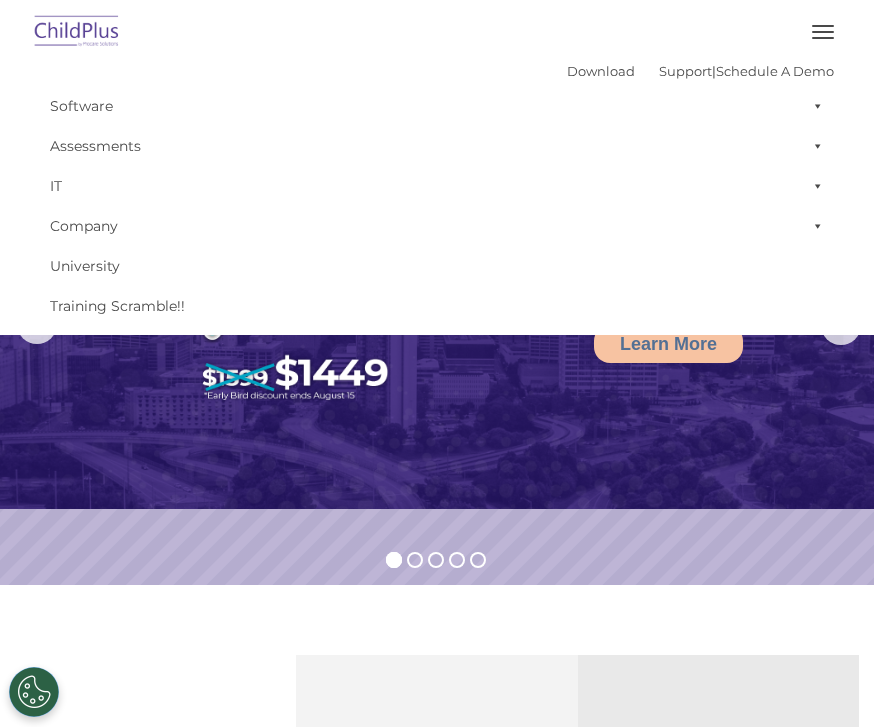 click at bounding box center (814, 106) 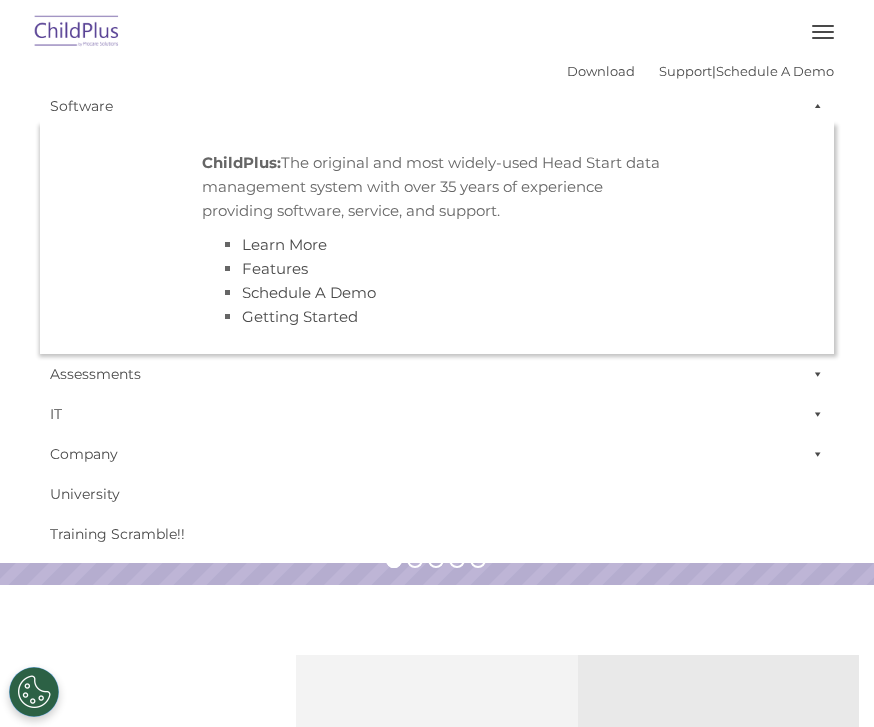 click at bounding box center [814, 106] 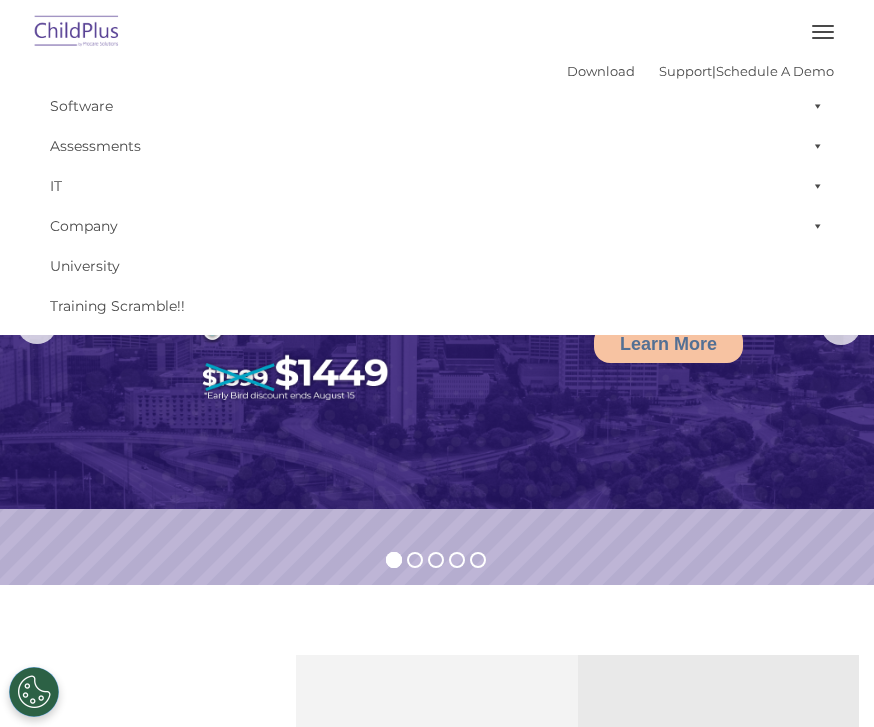 click at bounding box center [823, 32] 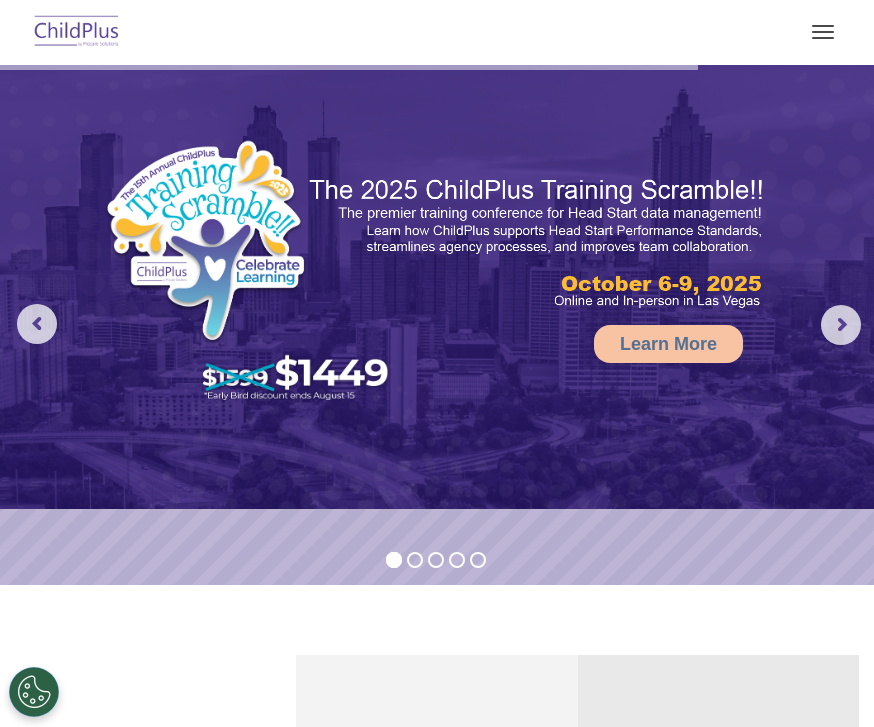 click at bounding box center [823, 32] 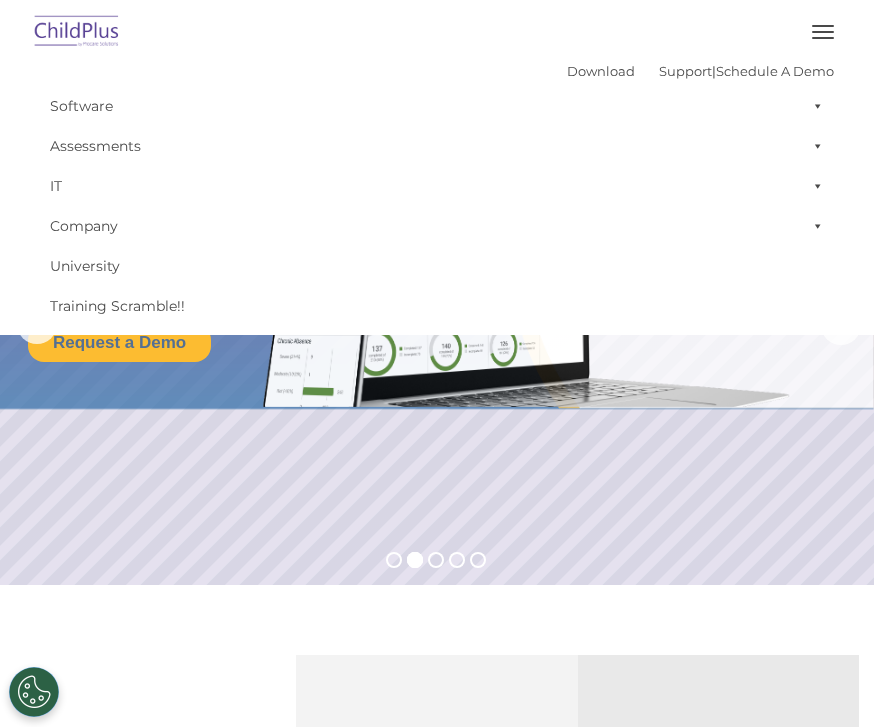 click at bounding box center (77, 32) 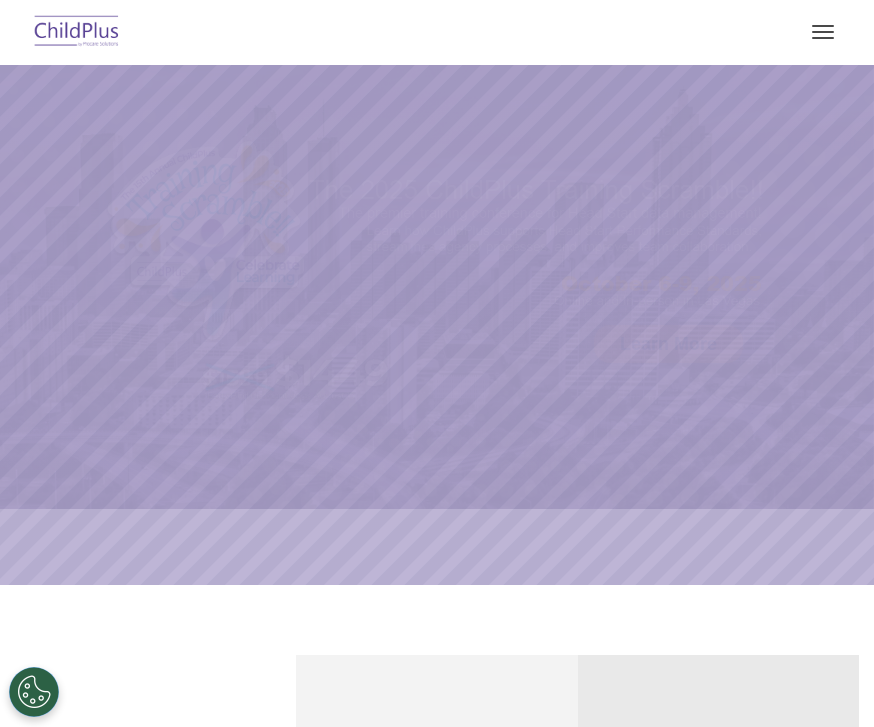 scroll, scrollTop: 0, scrollLeft: 0, axis: both 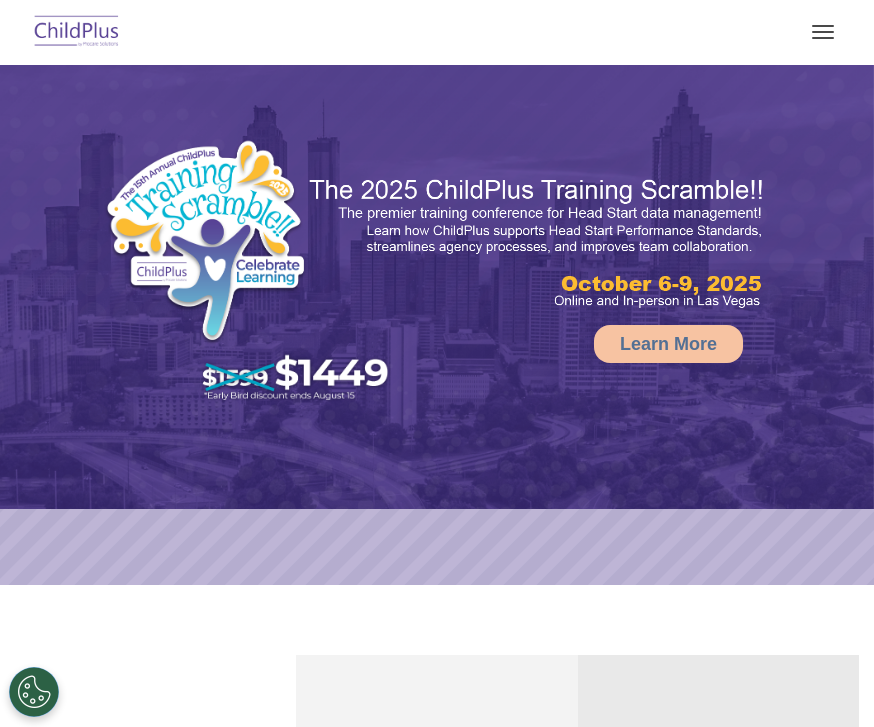 select on "MEDIUM" 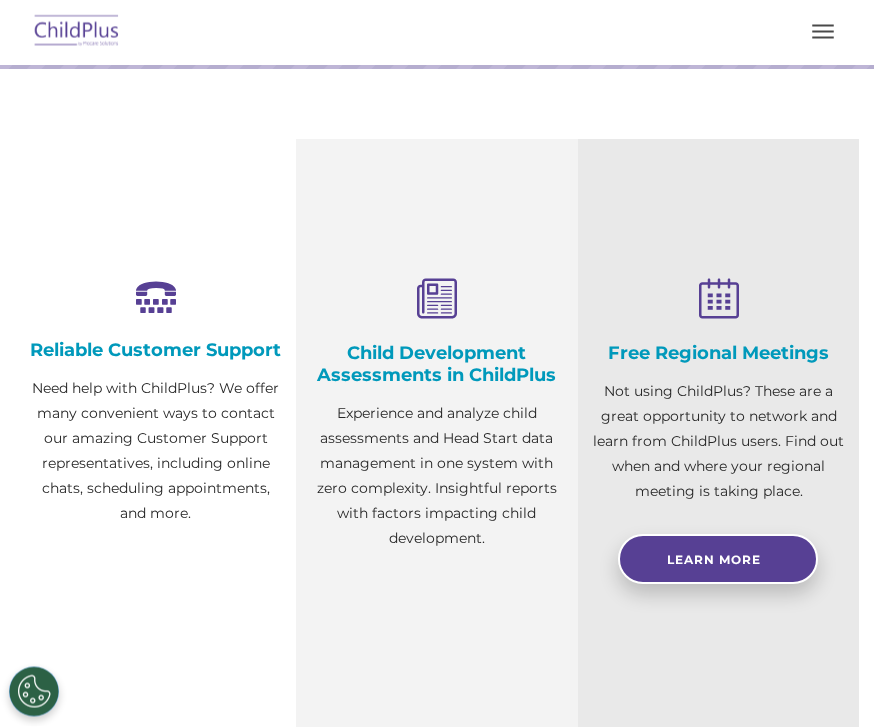 scroll, scrollTop: 0, scrollLeft: 0, axis: both 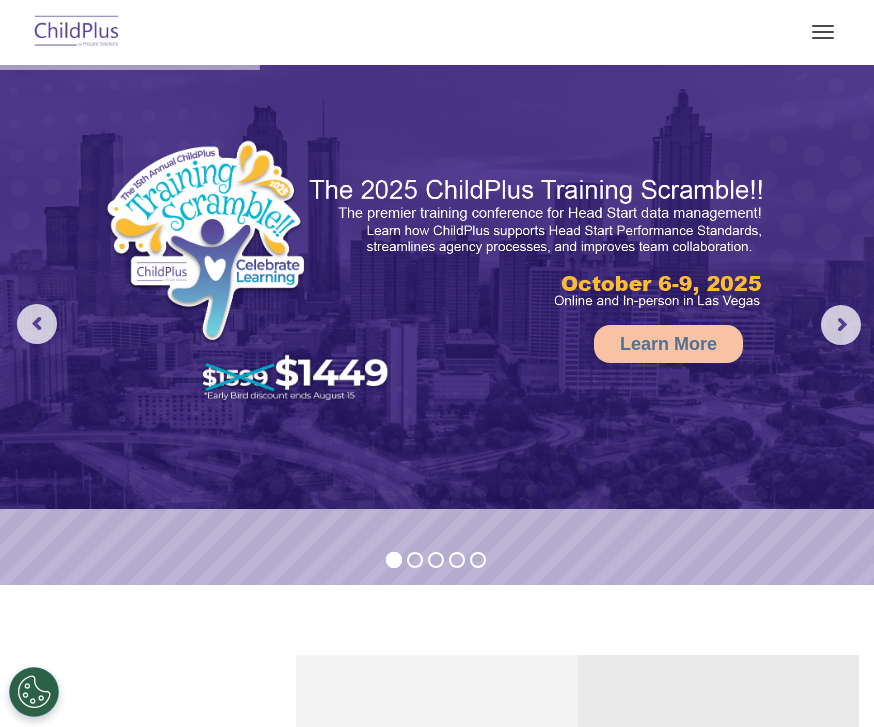 click at bounding box center (823, 32) 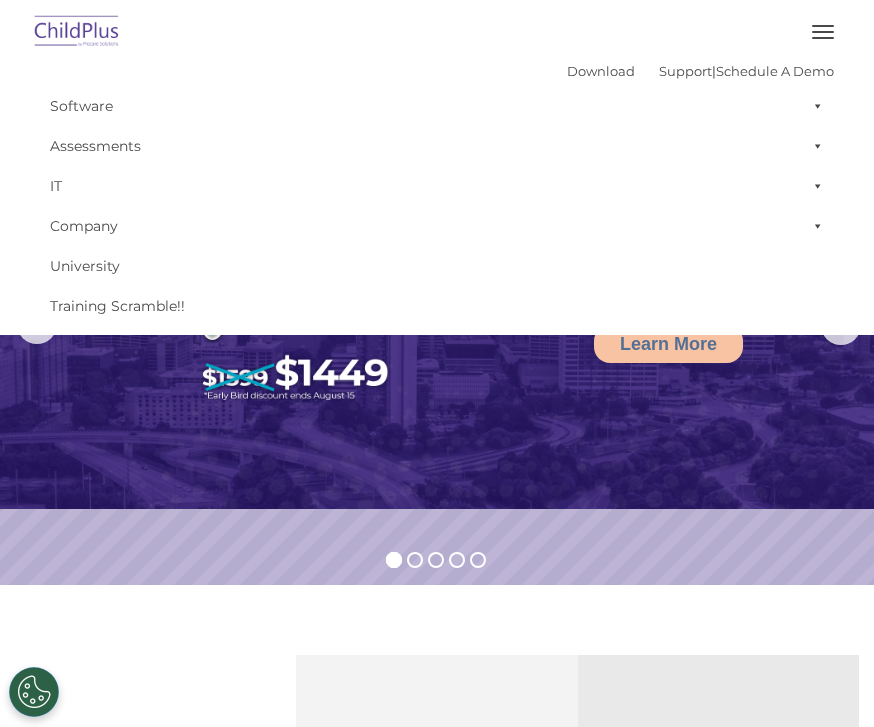 click at bounding box center [814, 106] 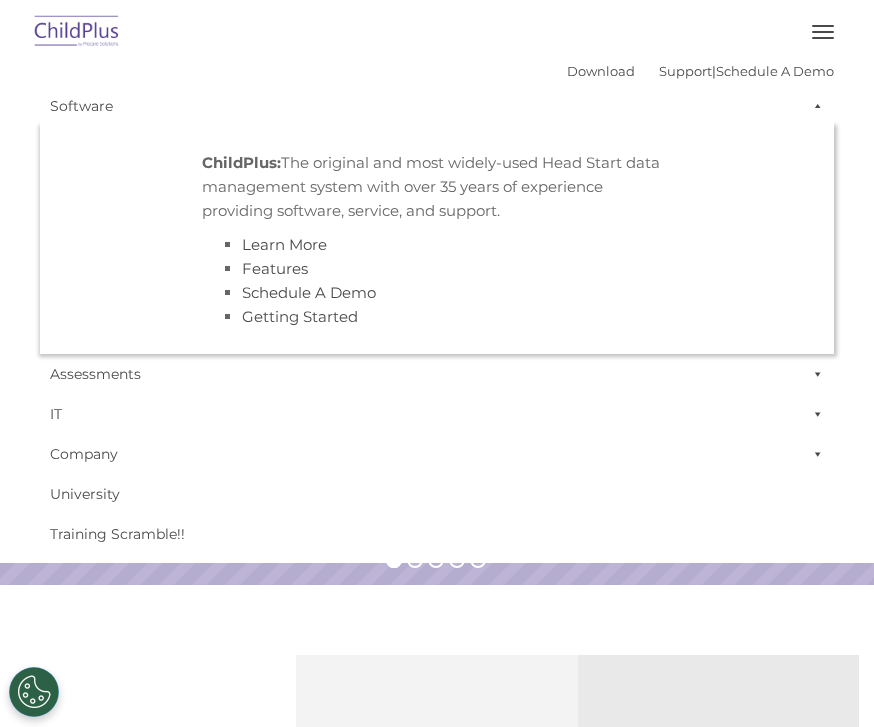 click at bounding box center [814, 106] 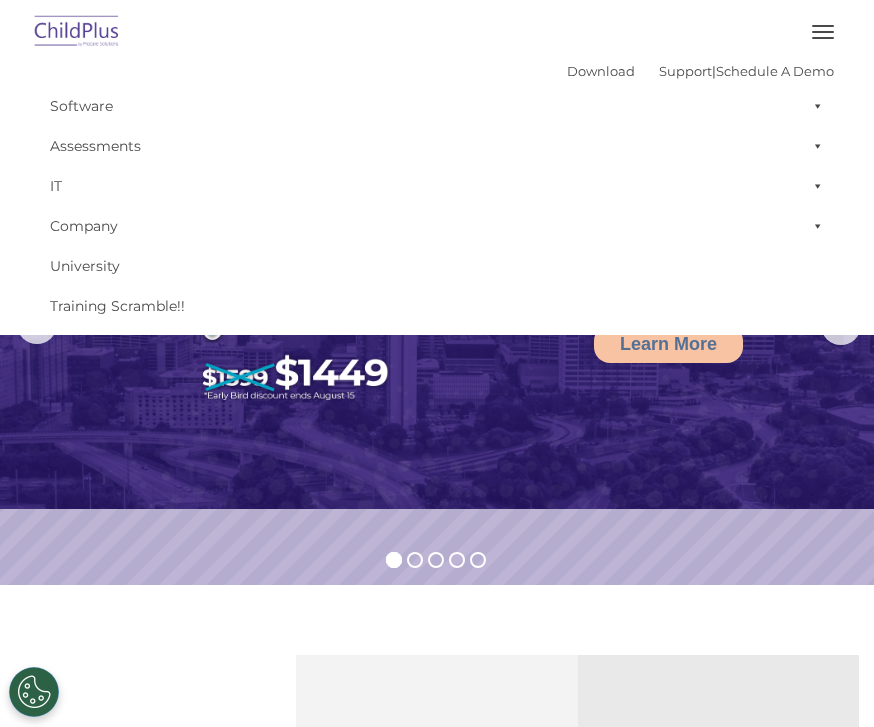 click at bounding box center [814, 146] 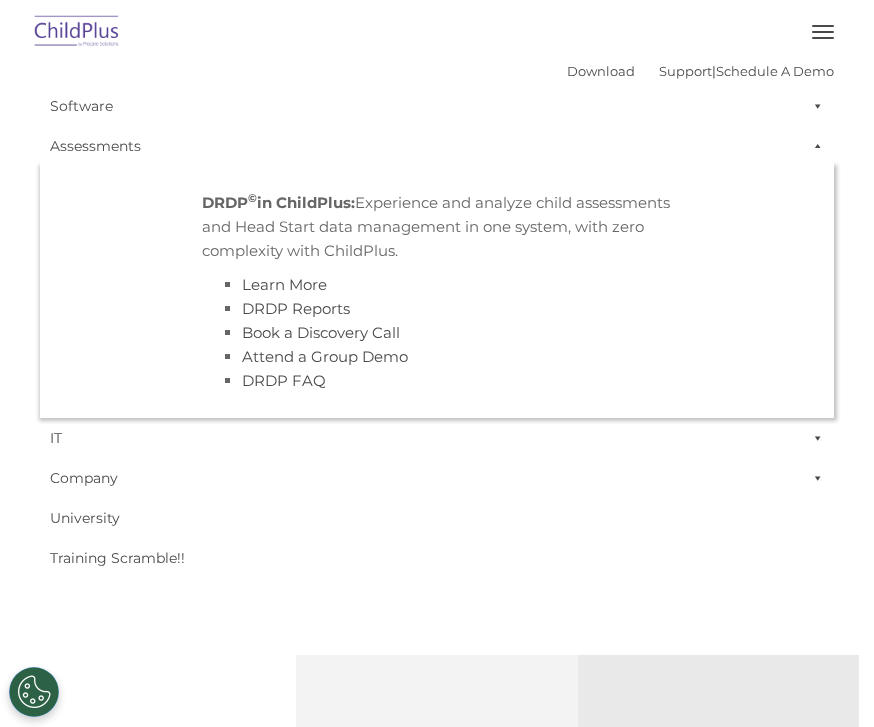 click at bounding box center (814, 146) 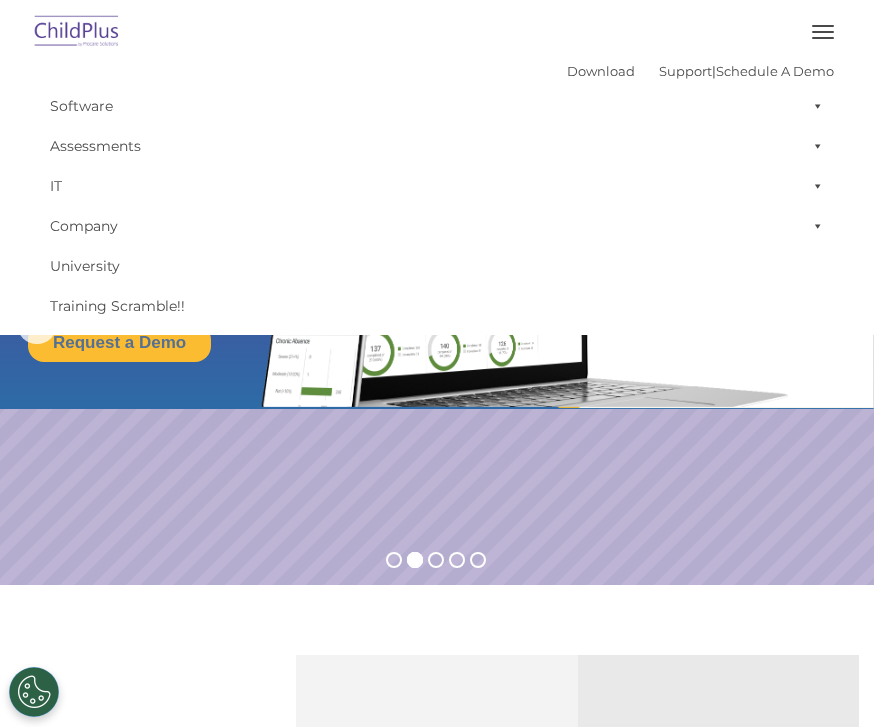 click at bounding box center (814, 226) 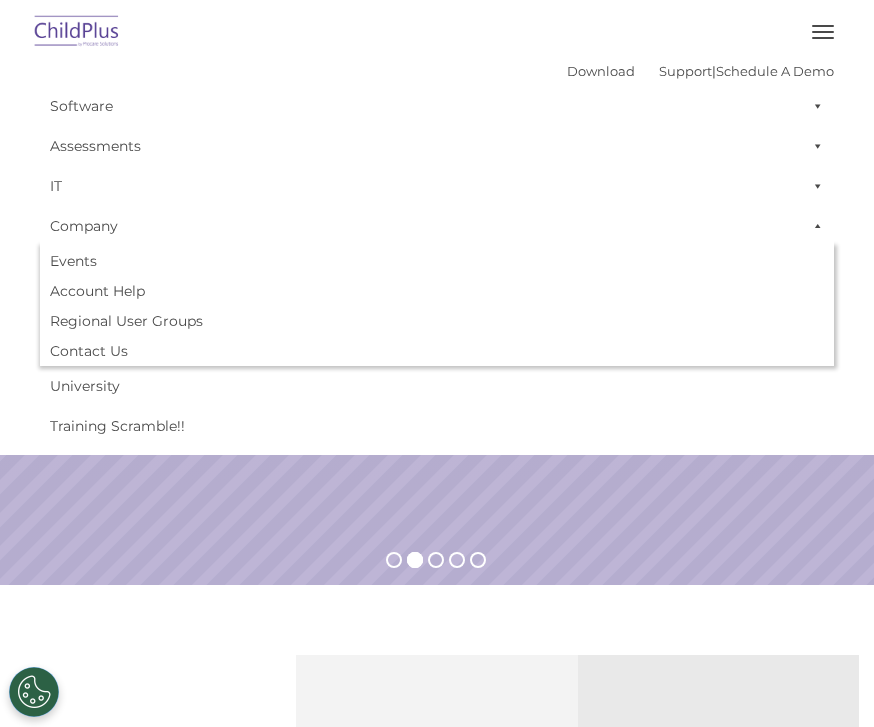 click at bounding box center [814, 226] 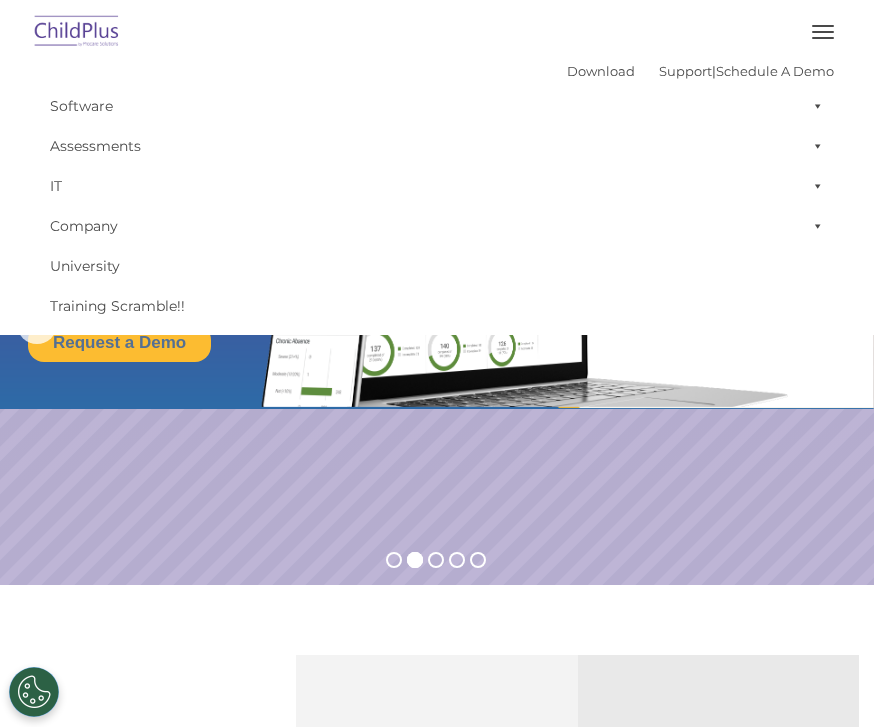 click at bounding box center (823, 32) 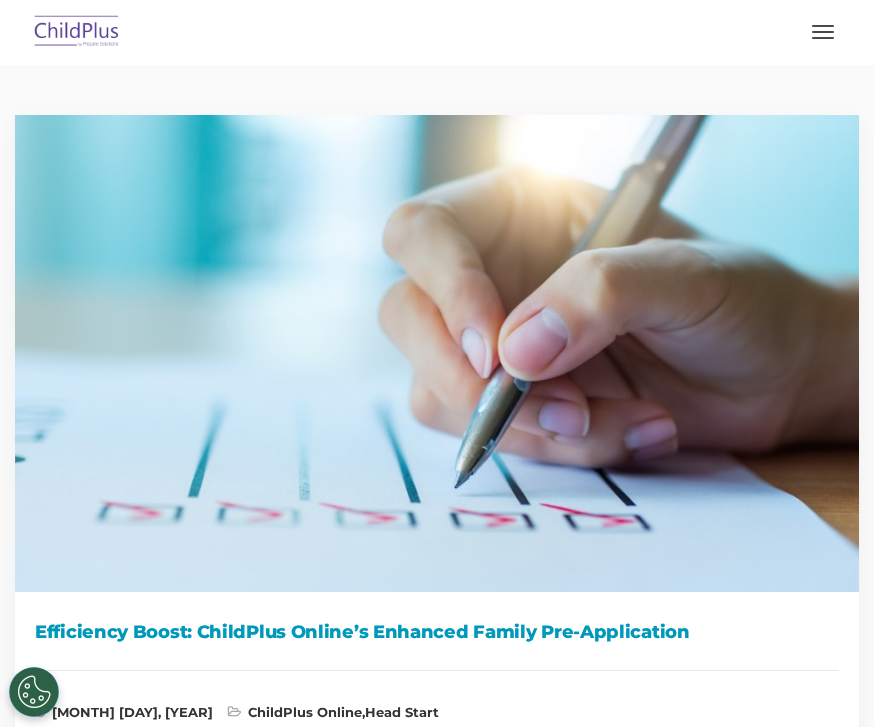 scroll, scrollTop: 0, scrollLeft: 0, axis: both 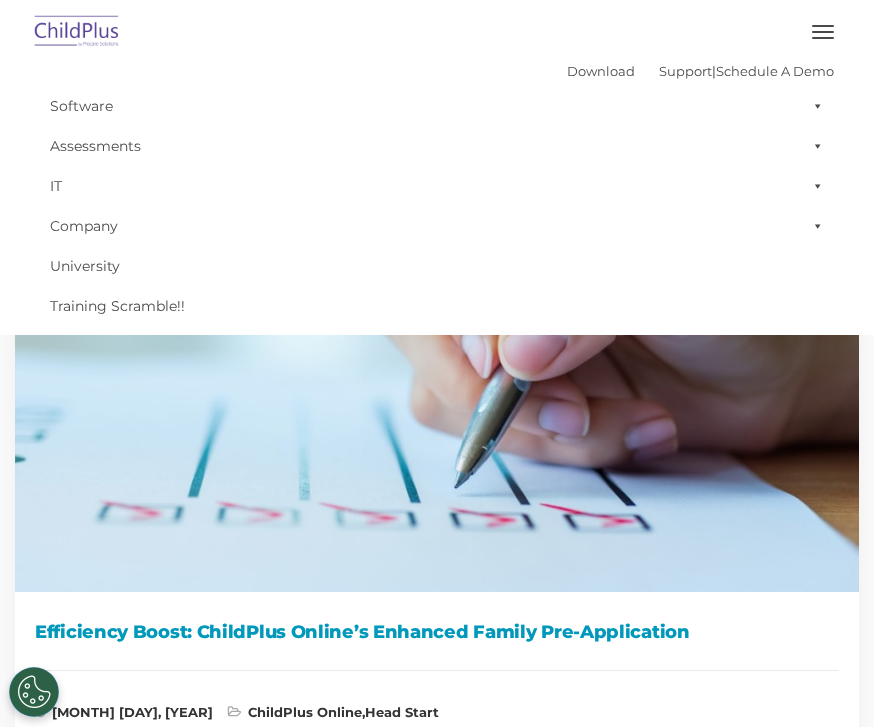 click at bounding box center (77, 32) 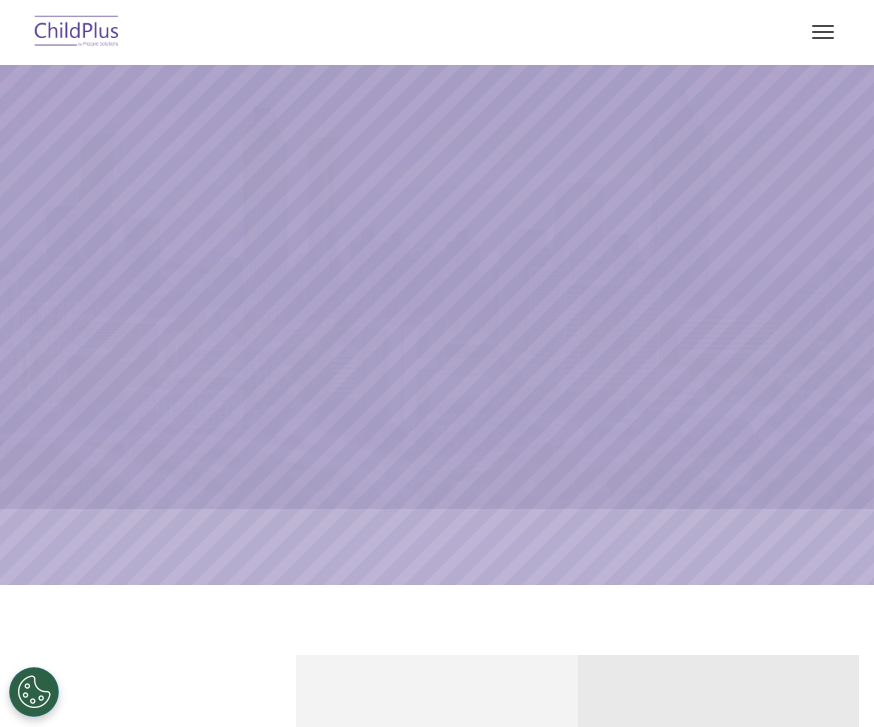 scroll, scrollTop: 0, scrollLeft: 0, axis: both 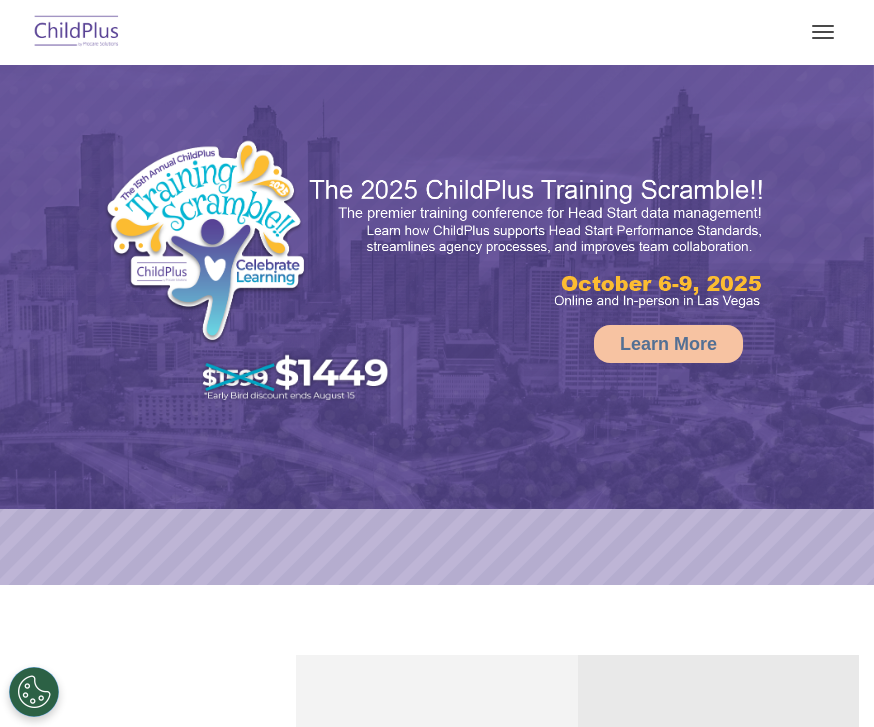 select on "MEDIUM" 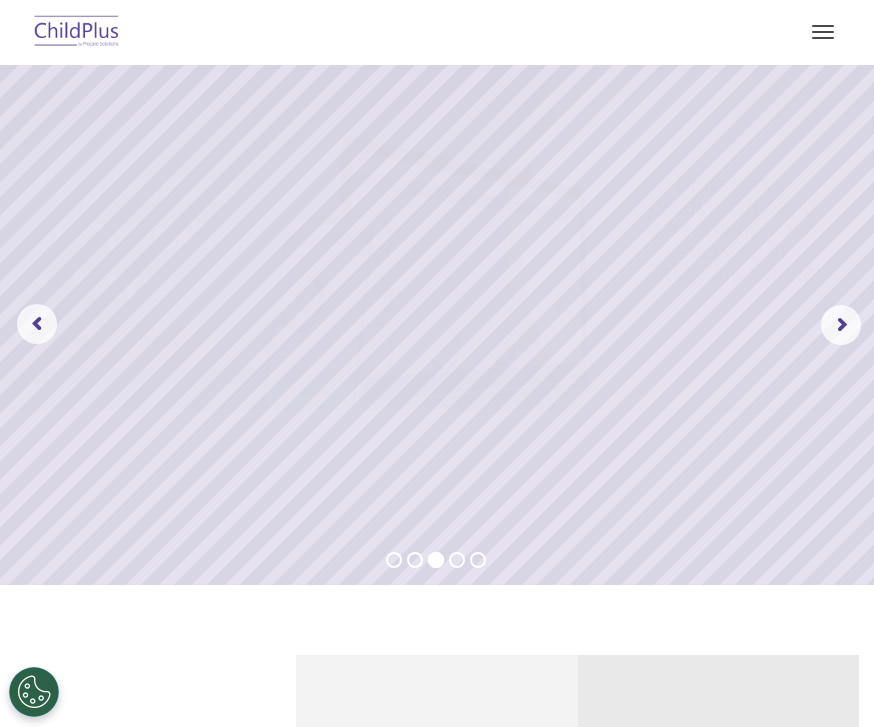 scroll, scrollTop: 0, scrollLeft: 0, axis: both 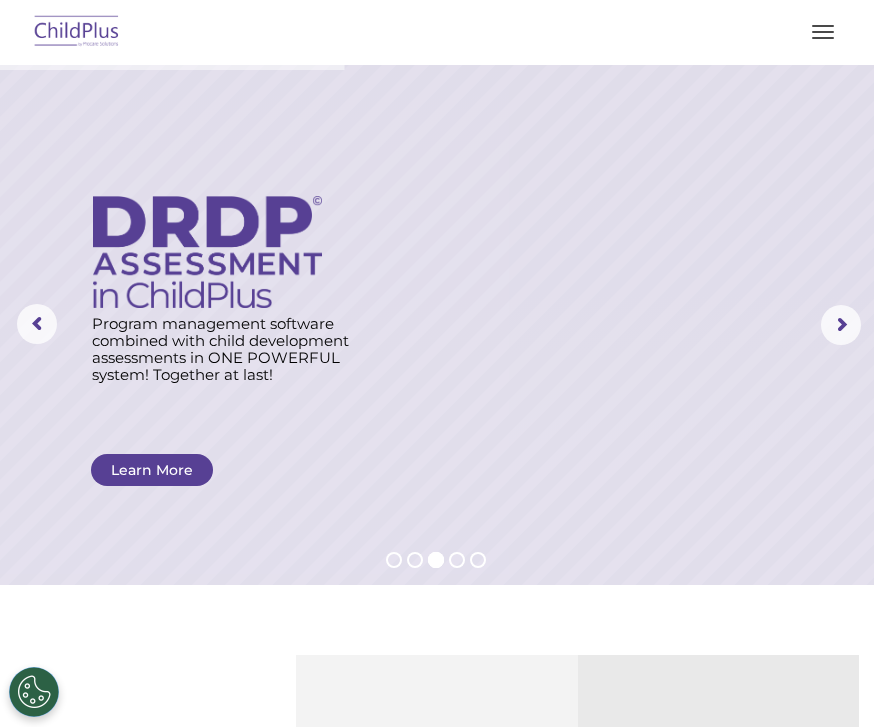 click at bounding box center [823, 32] 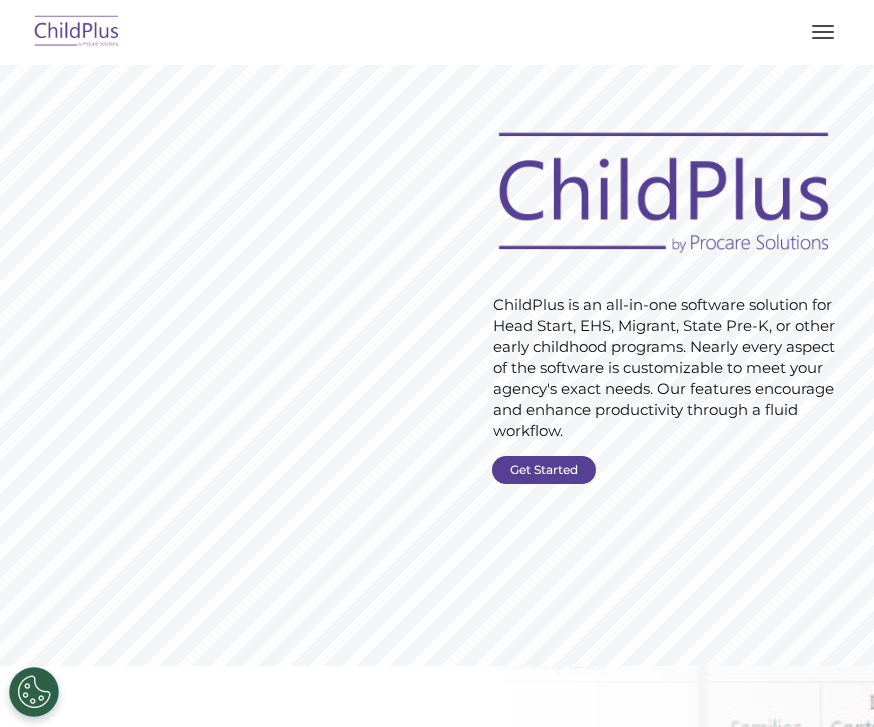 scroll, scrollTop: 10, scrollLeft: 0, axis: vertical 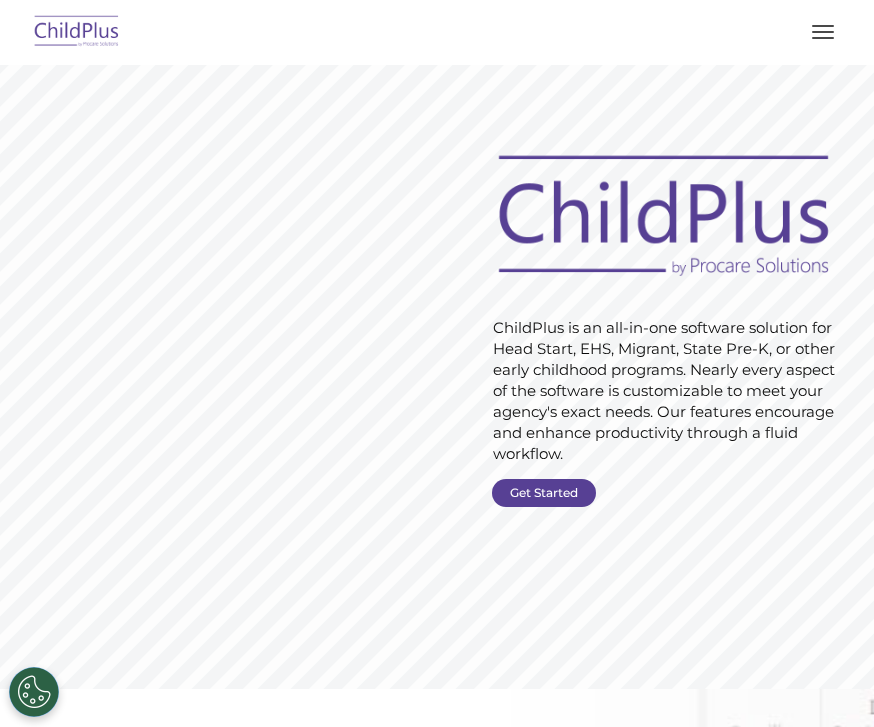 click on "Get Started" at bounding box center [544, 493] 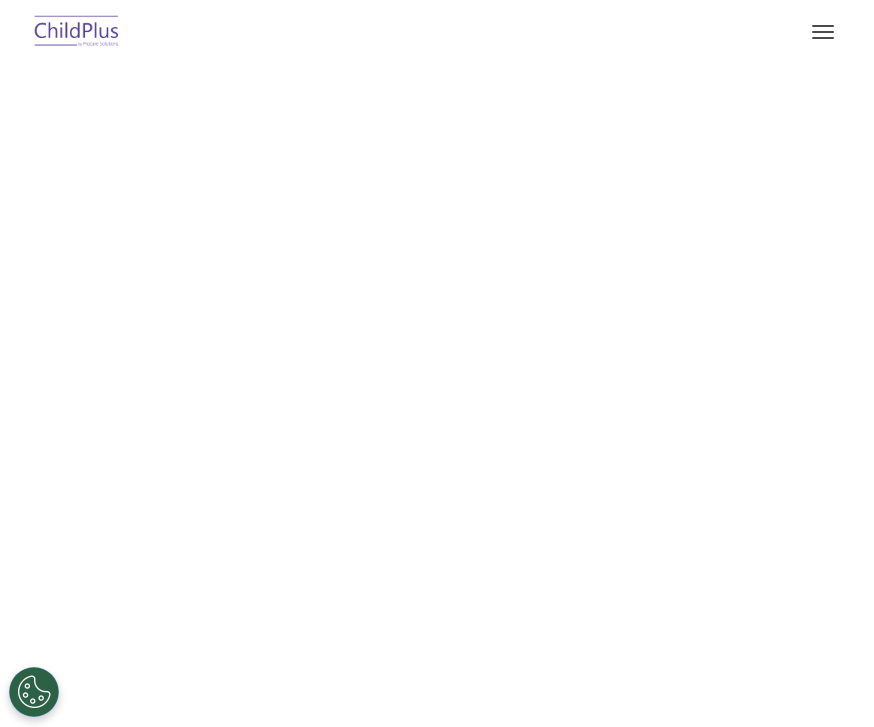scroll, scrollTop: 0, scrollLeft: 0, axis: both 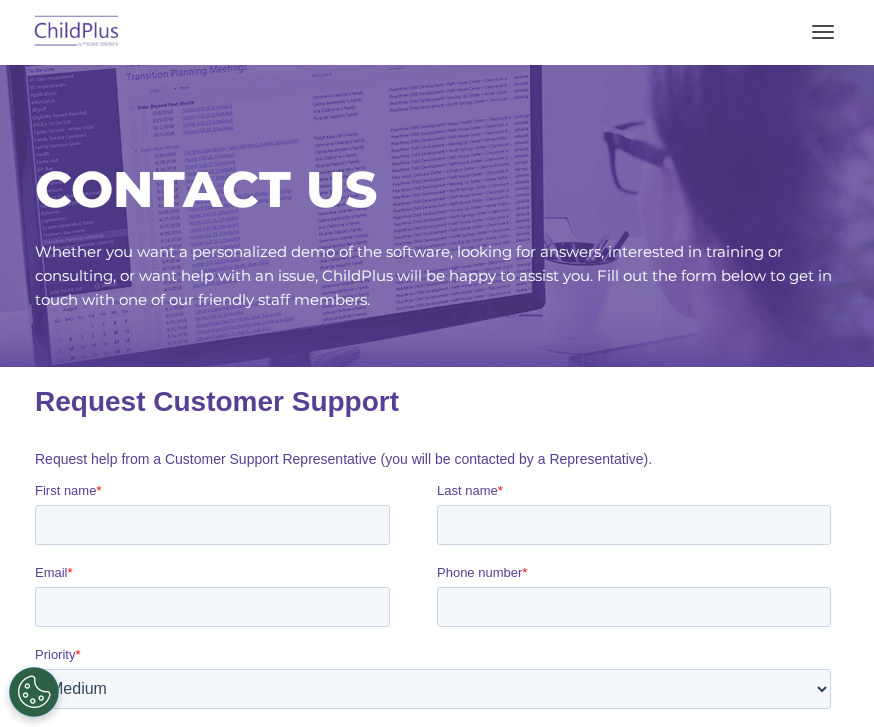 click at bounding box center [823, 32] 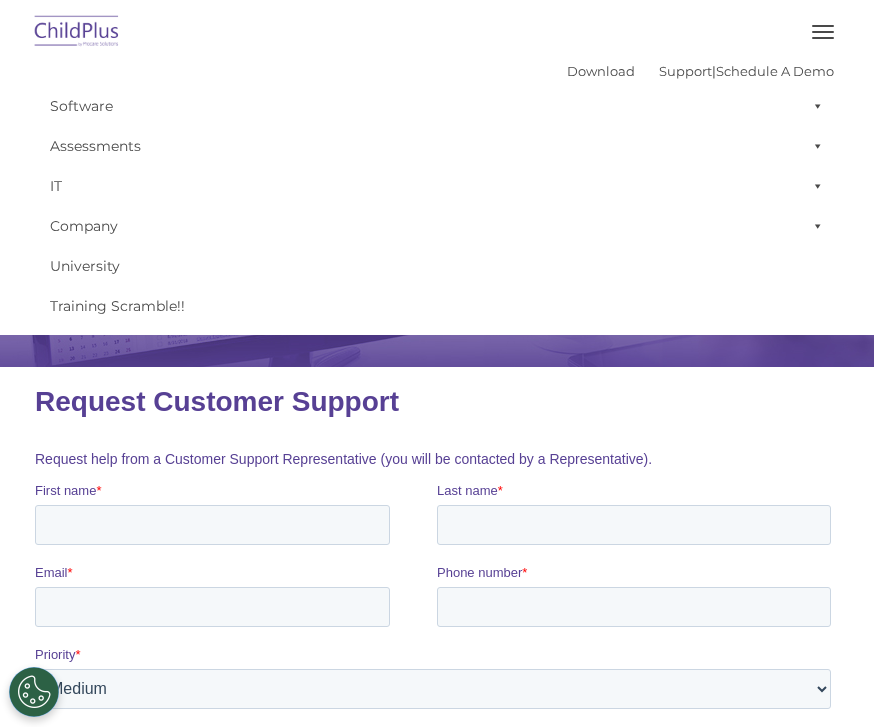 click at bounding box center (814, 106) 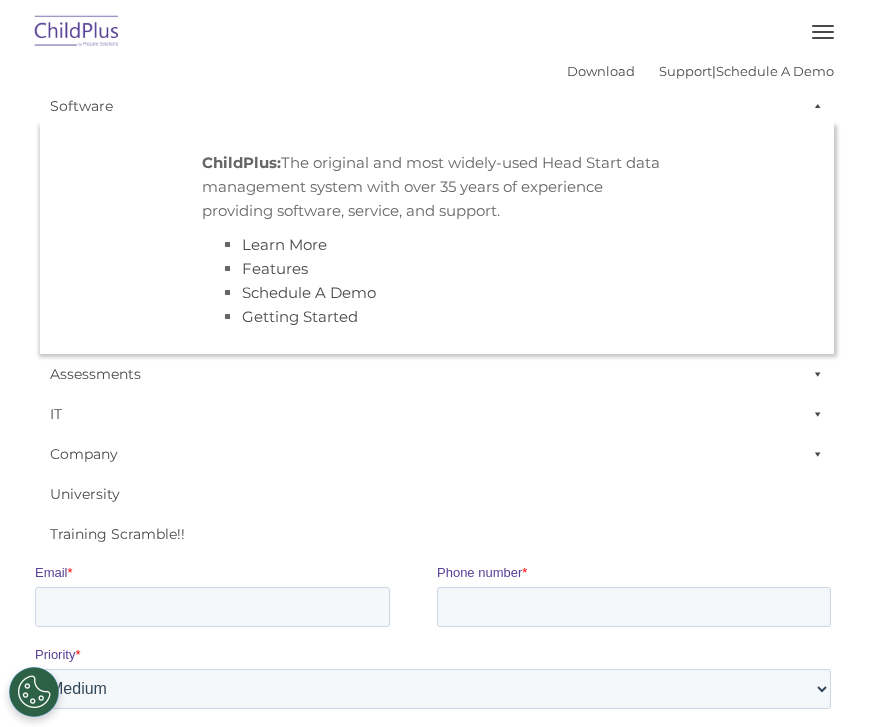 click on "Software" at bounding box center [437, 106] 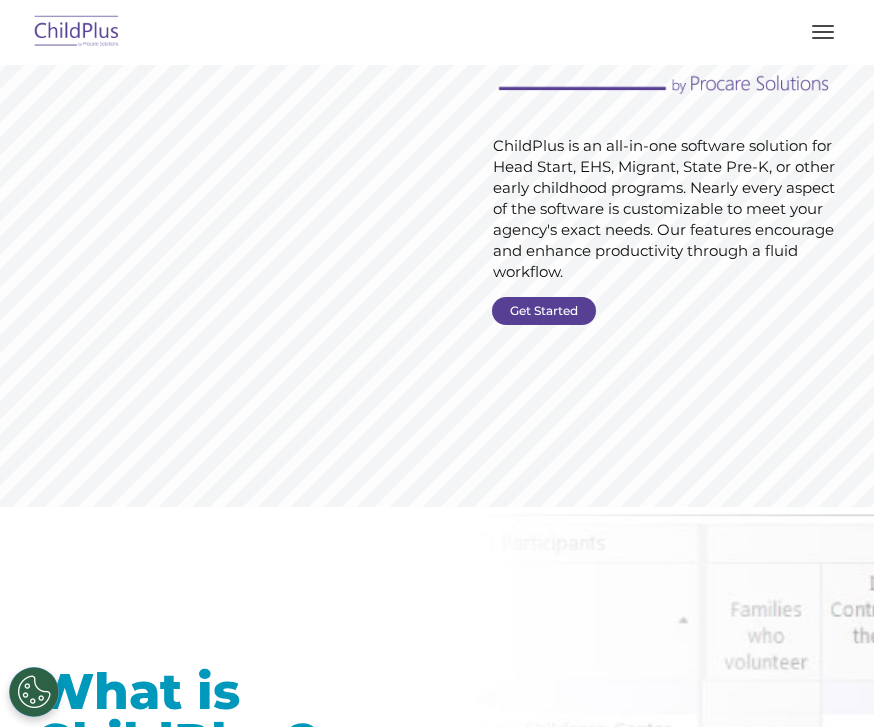 scroll, scrollTop: 183, scrollLeft: 0, axis: vertical 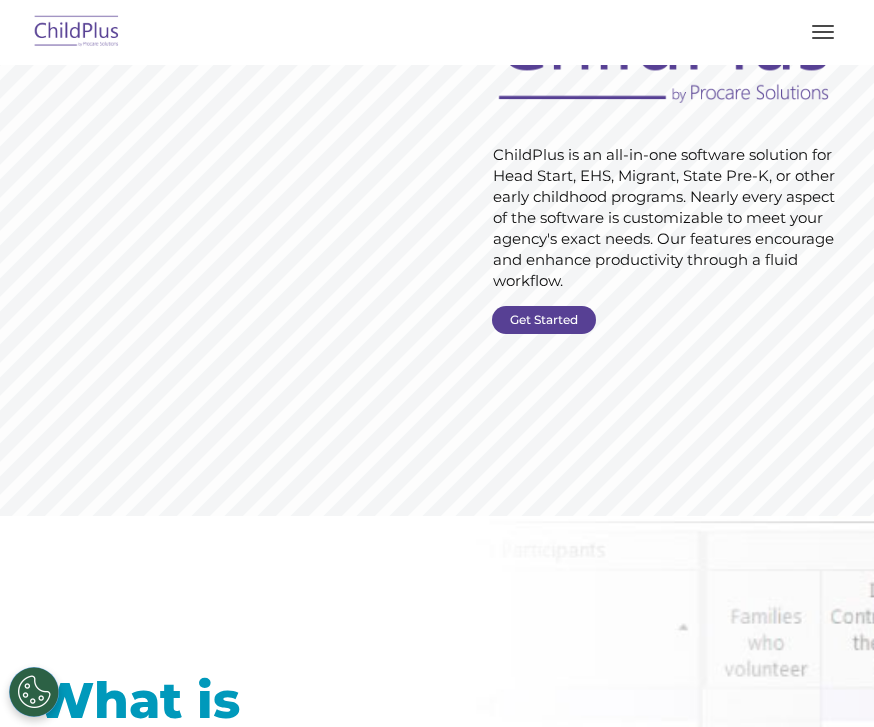 click at bounding box center [823, 32] 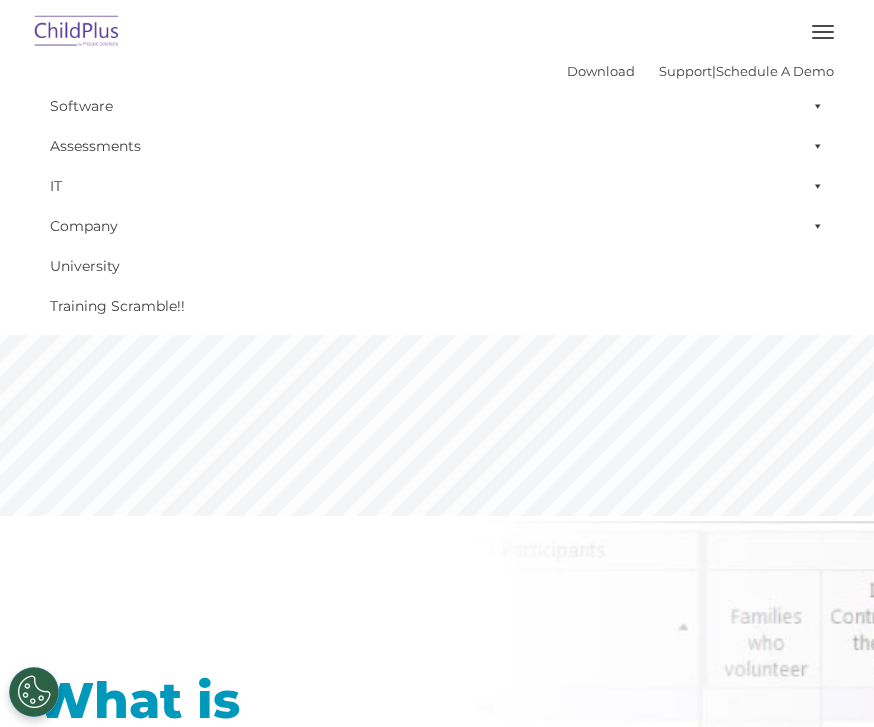 click at bounding box center [823, 32] 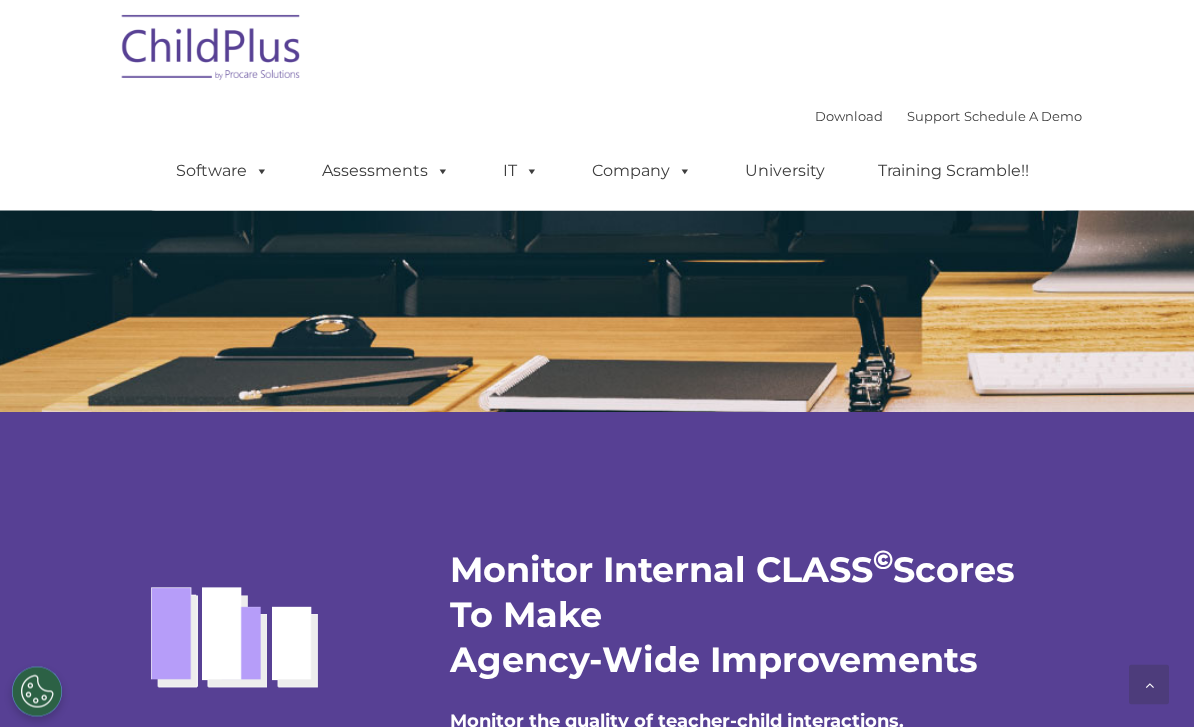 scroll, scrollTop: 3604, scrollLeft: 0, axis: vertical 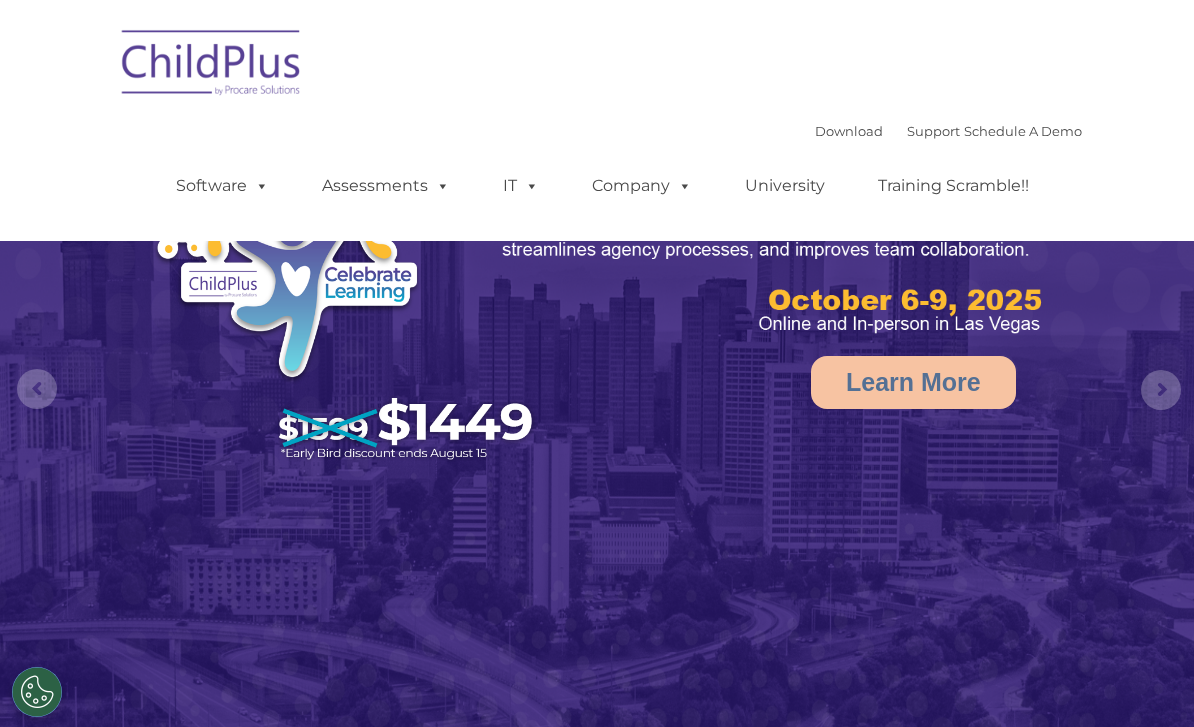 select on "MEDIUM" 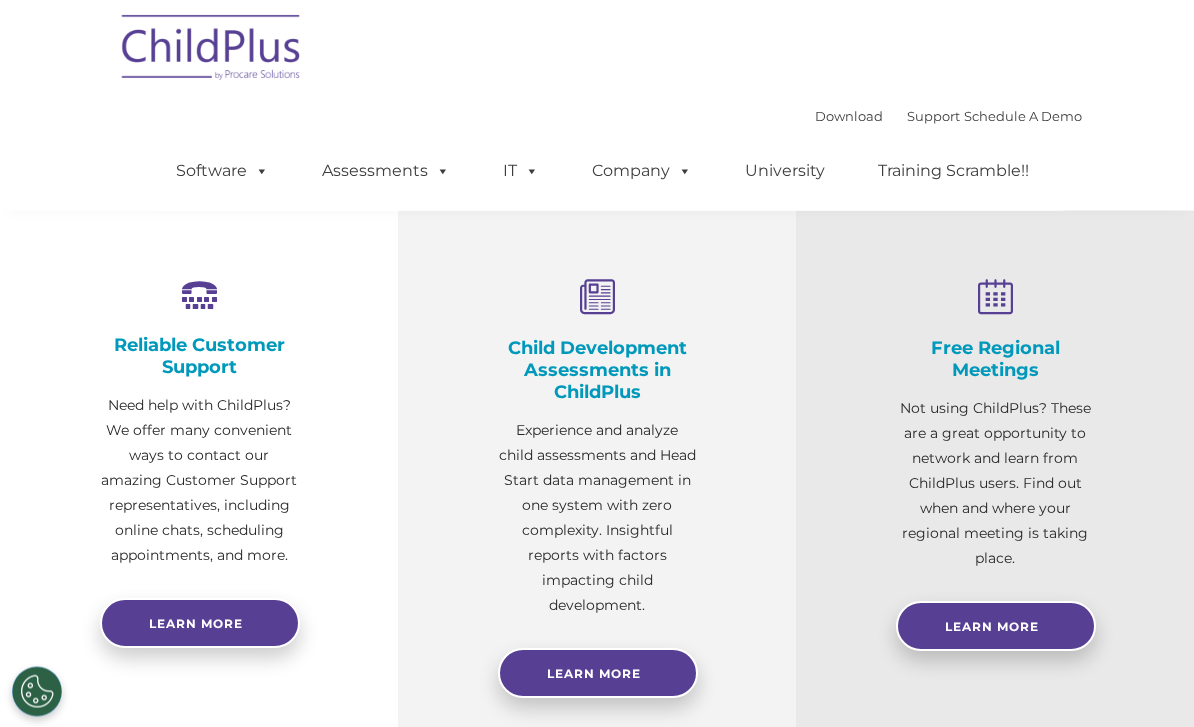 scroll, scrollTop: 759, scrollLeft: 0, axis: vertical 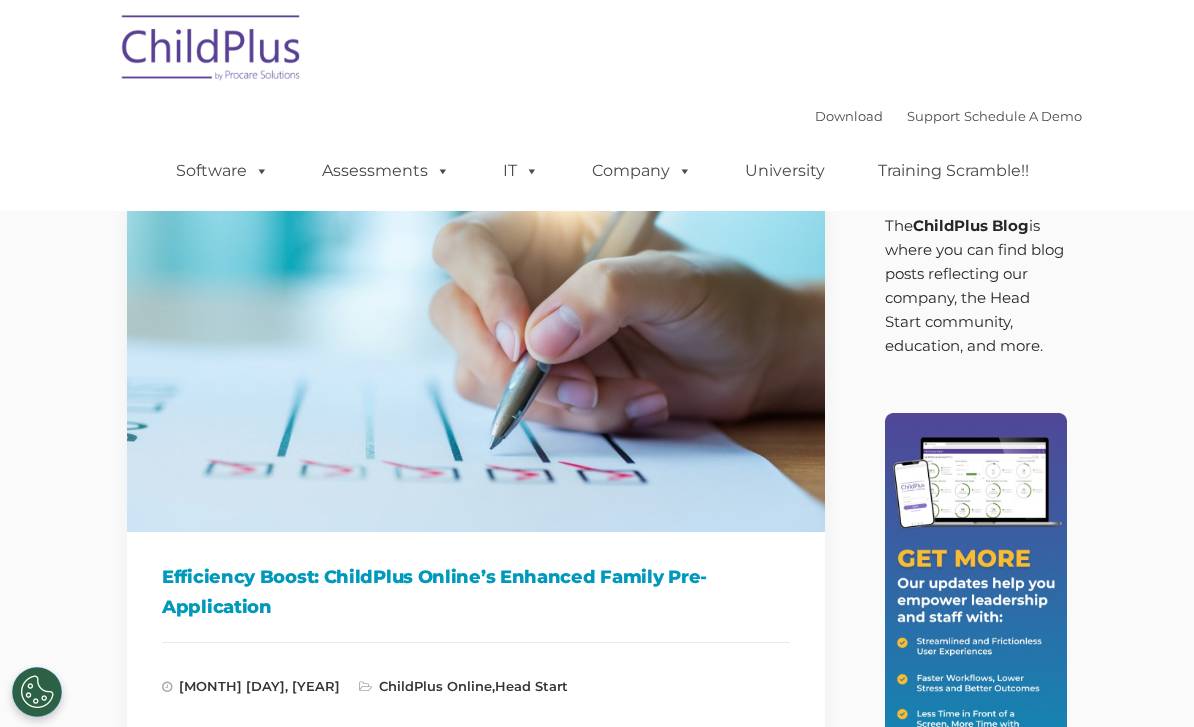 click on "Download" at bounding box center (849, 116) 